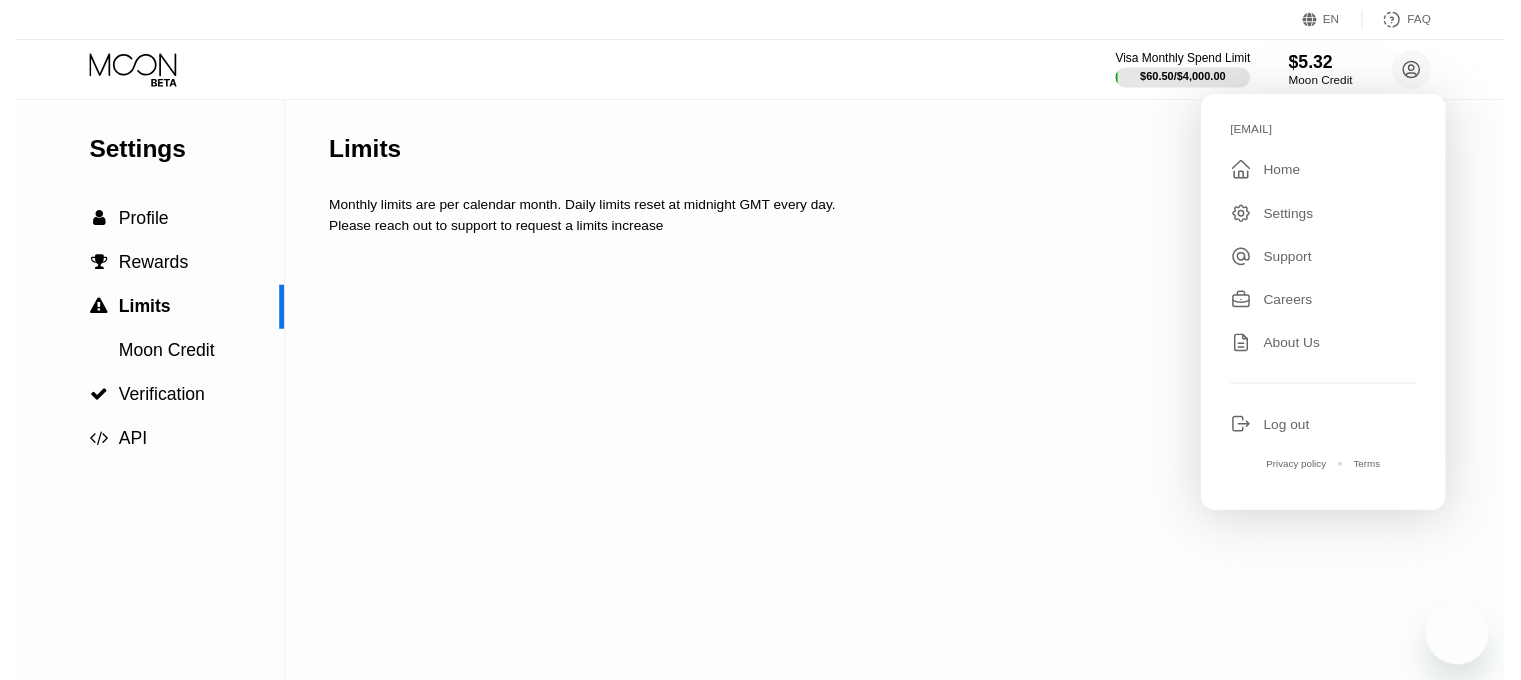 scroll, scrollTop: 0, scrollLeft: 0, axis: both 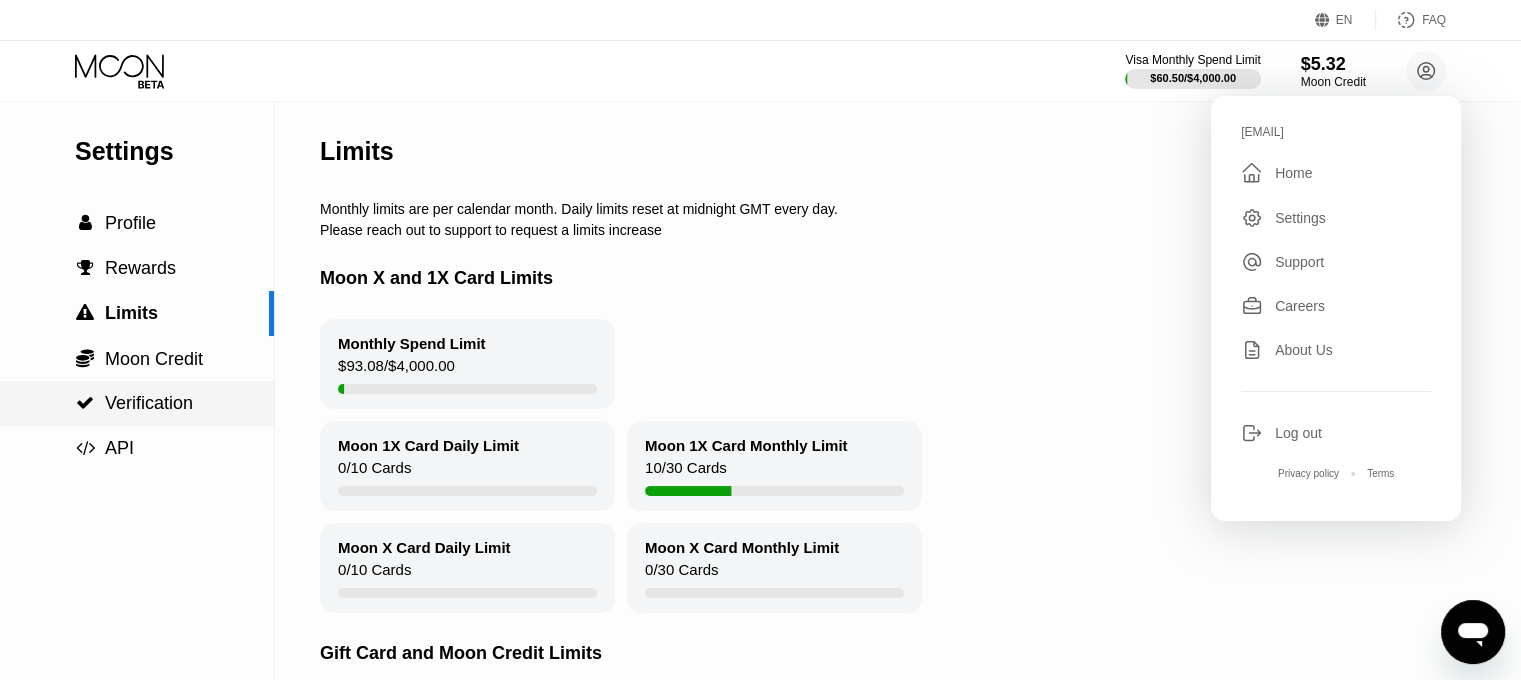 click on "Verification" at bounding box center [149, 403] 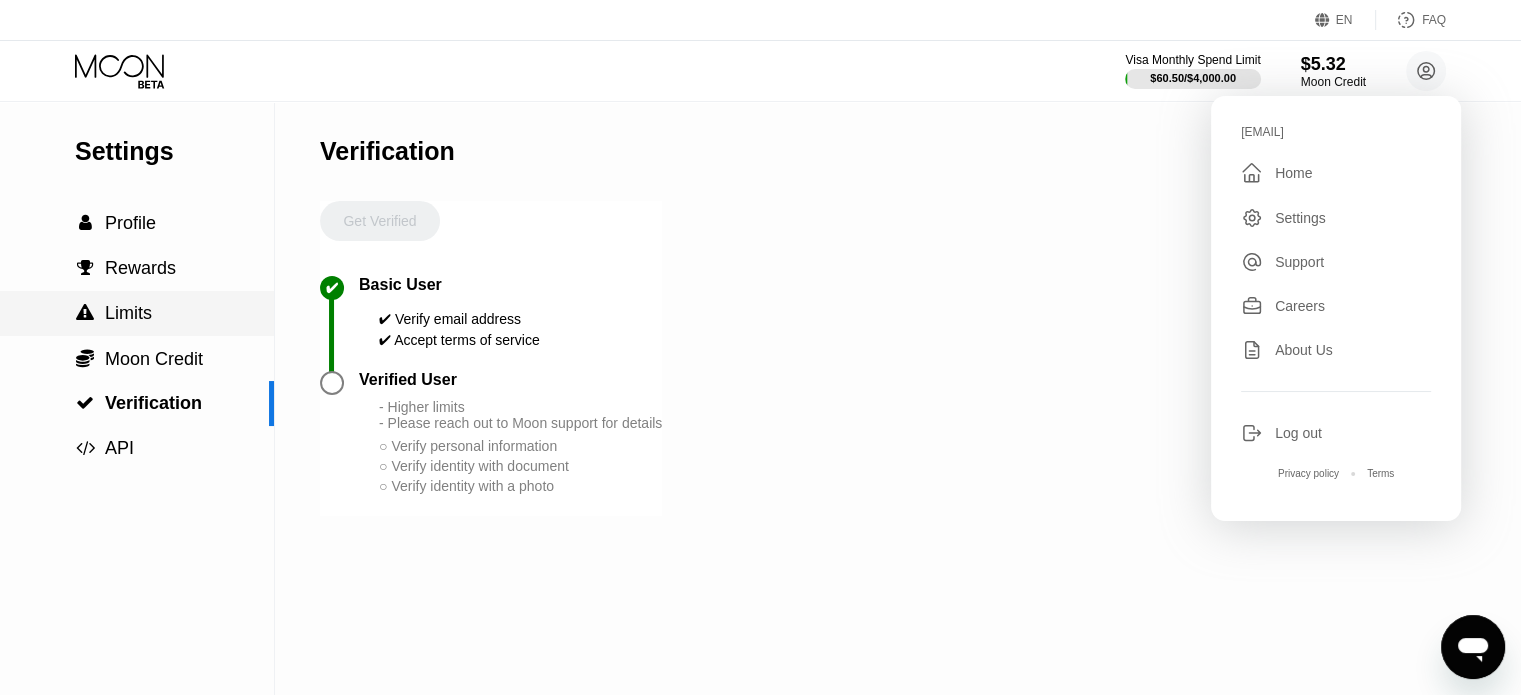 click on "Limits" at bounding box center [128, 313] 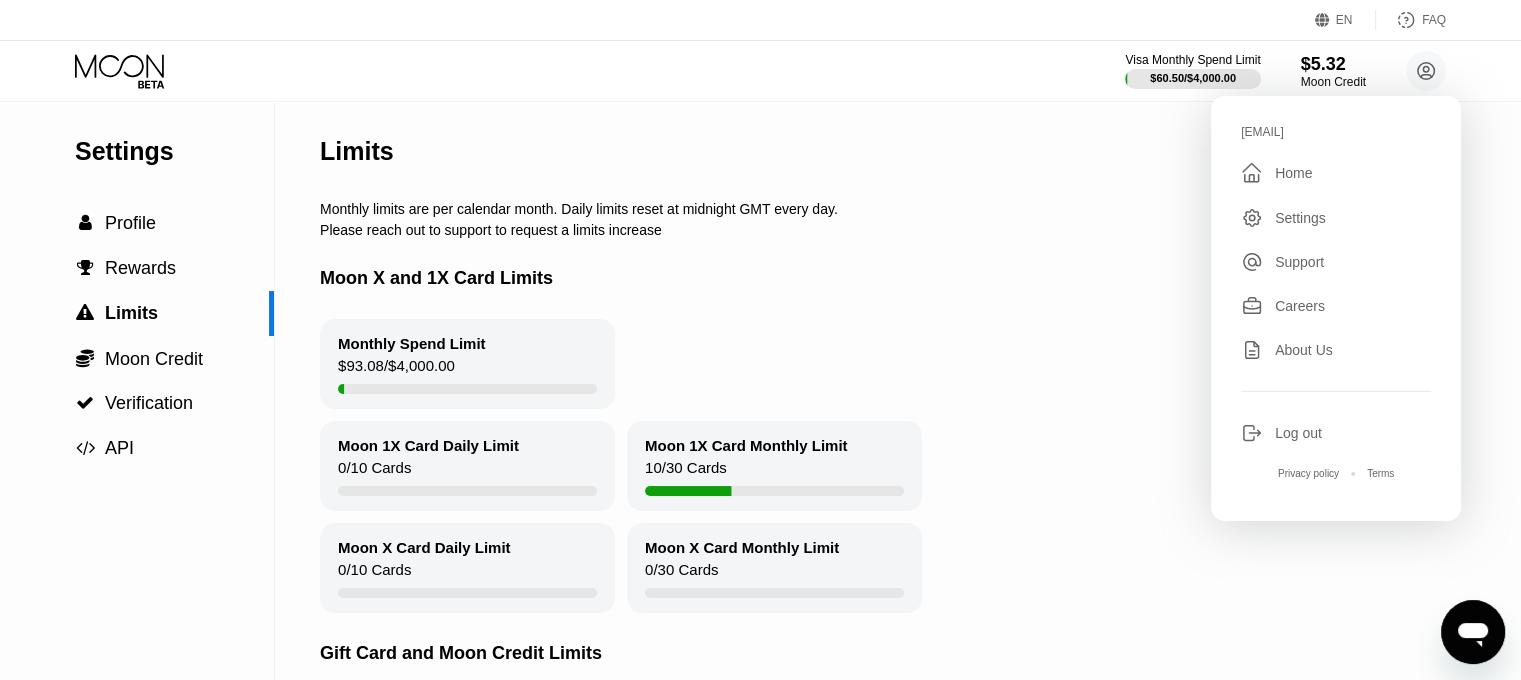 click on "Limits" at bounding box center [928, 151] 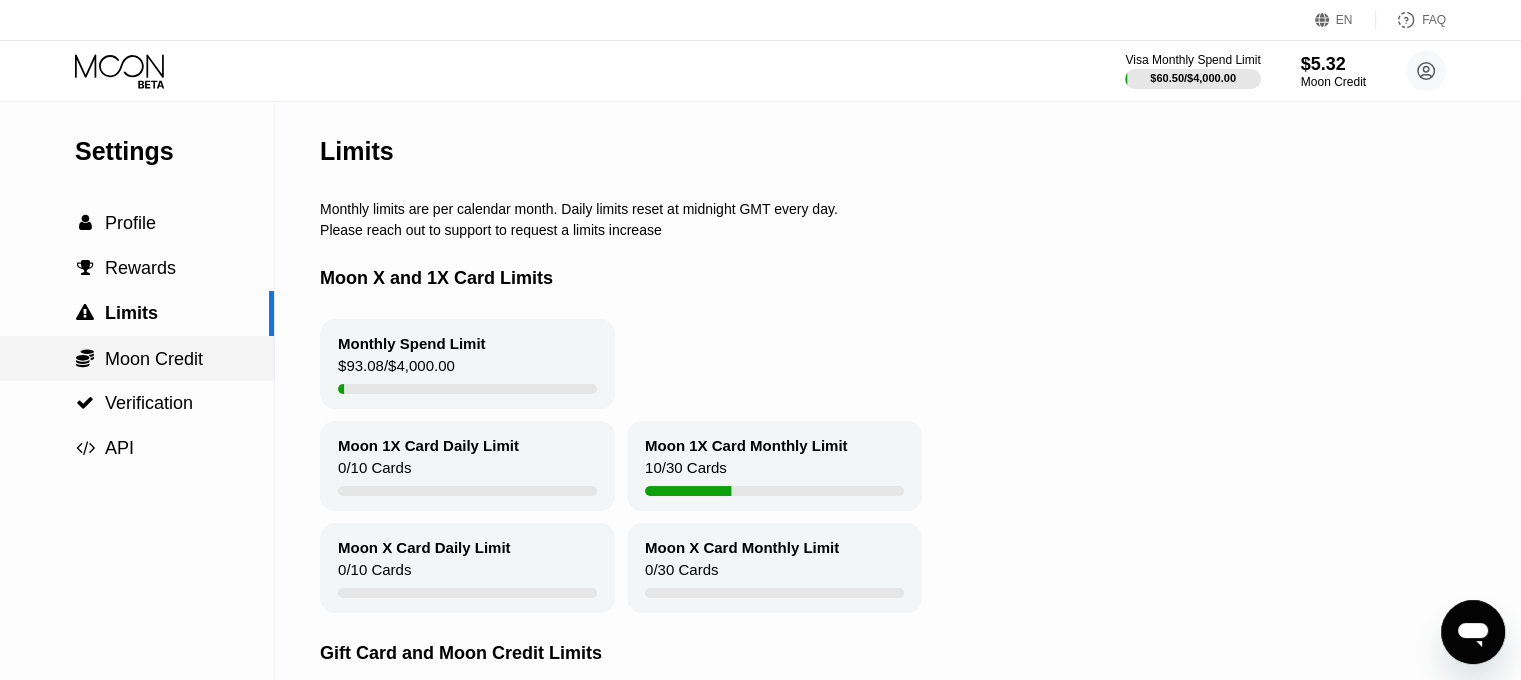 click on "Moon Credit" at bounding box center (154, 359) 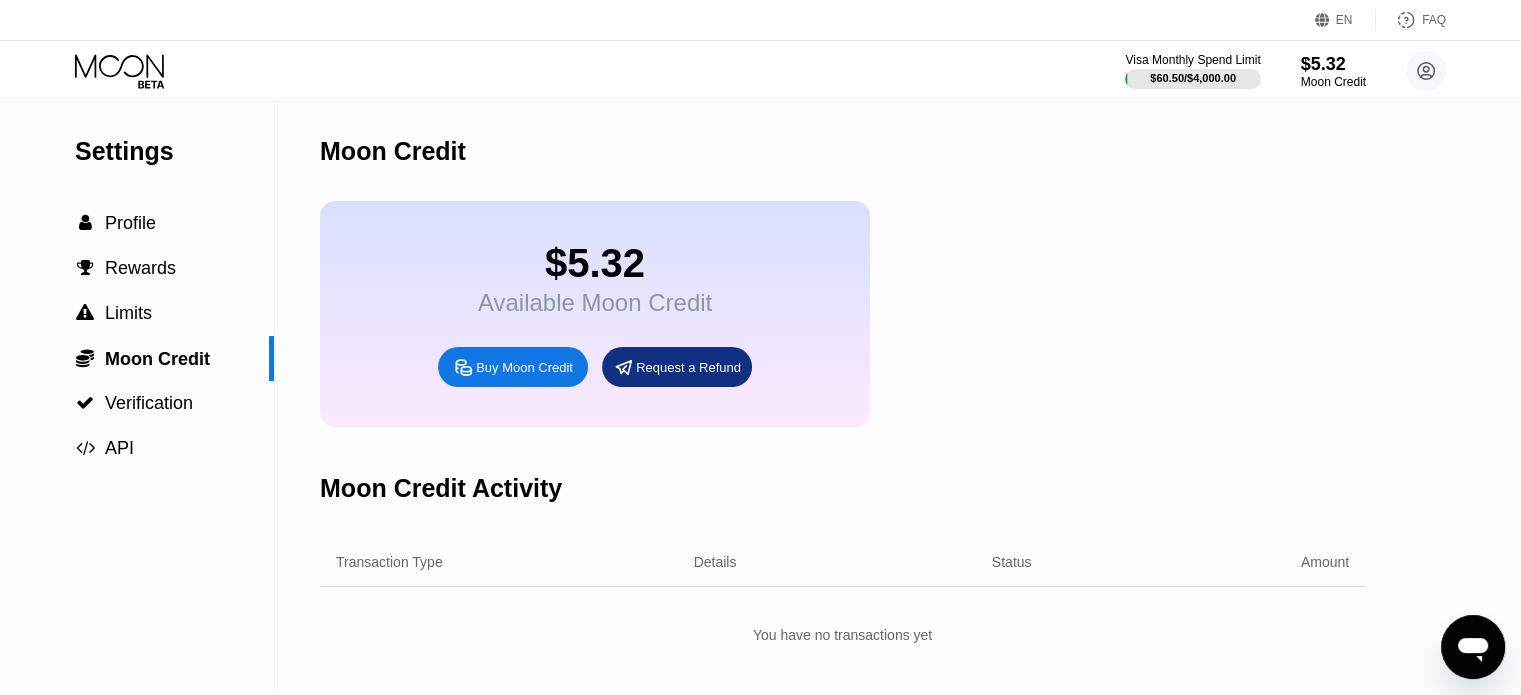 click on "Buy Moon Credit" at bounding box center (524, 367) 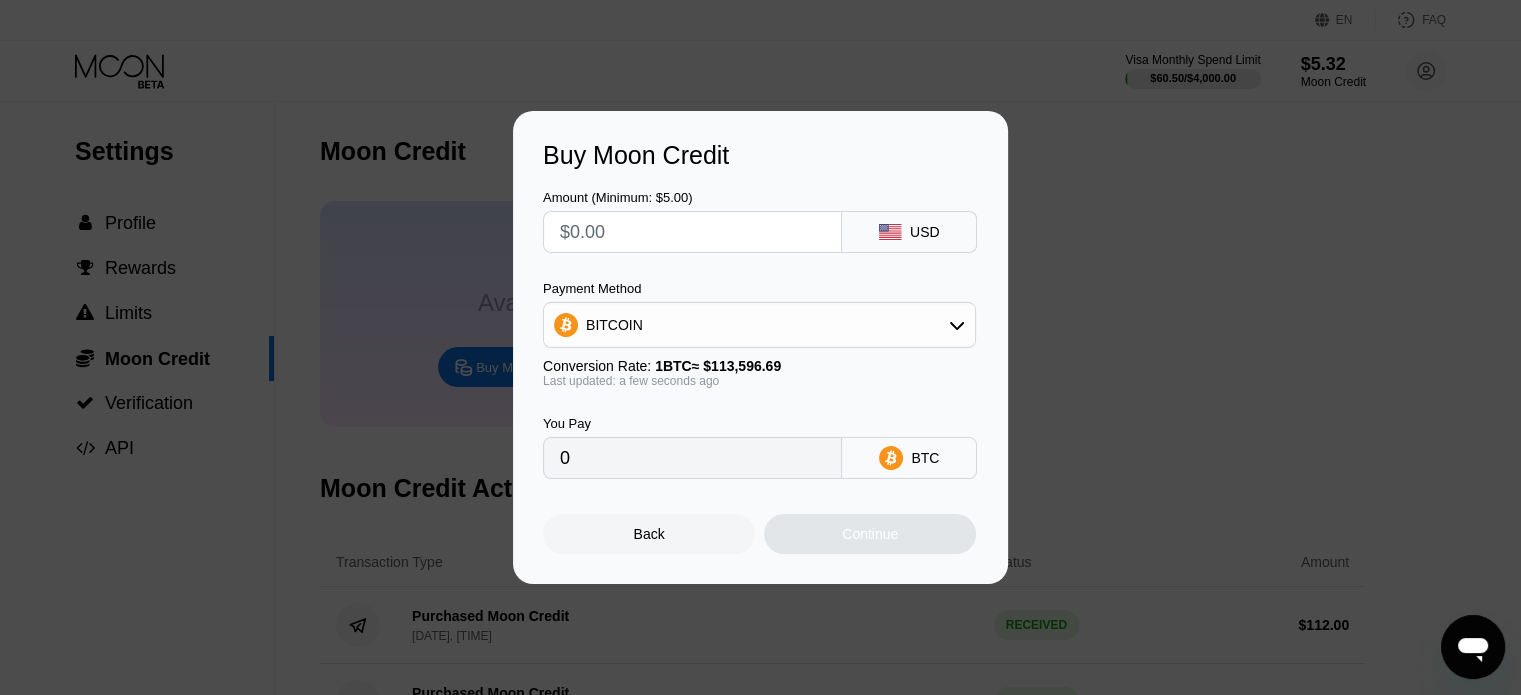 click at bounding box center [692, 232] 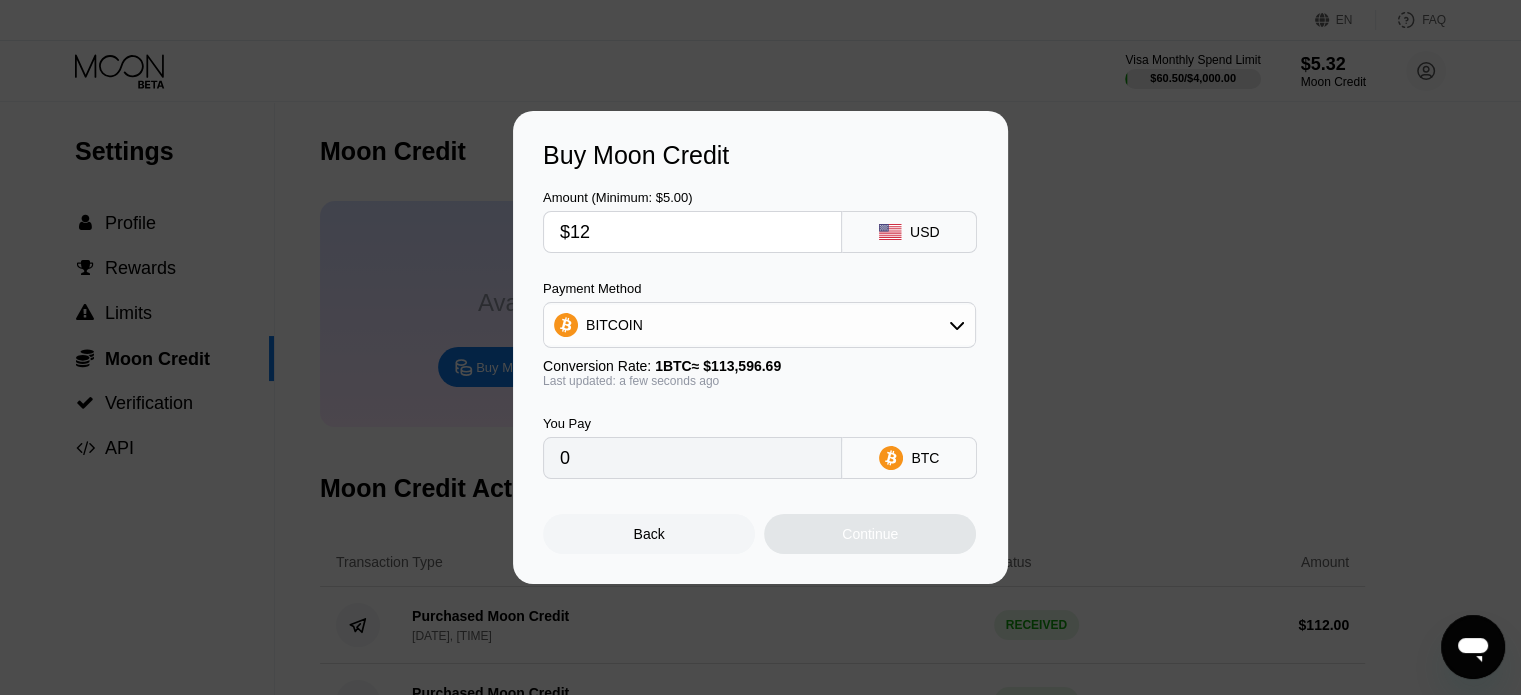 type on "$120" 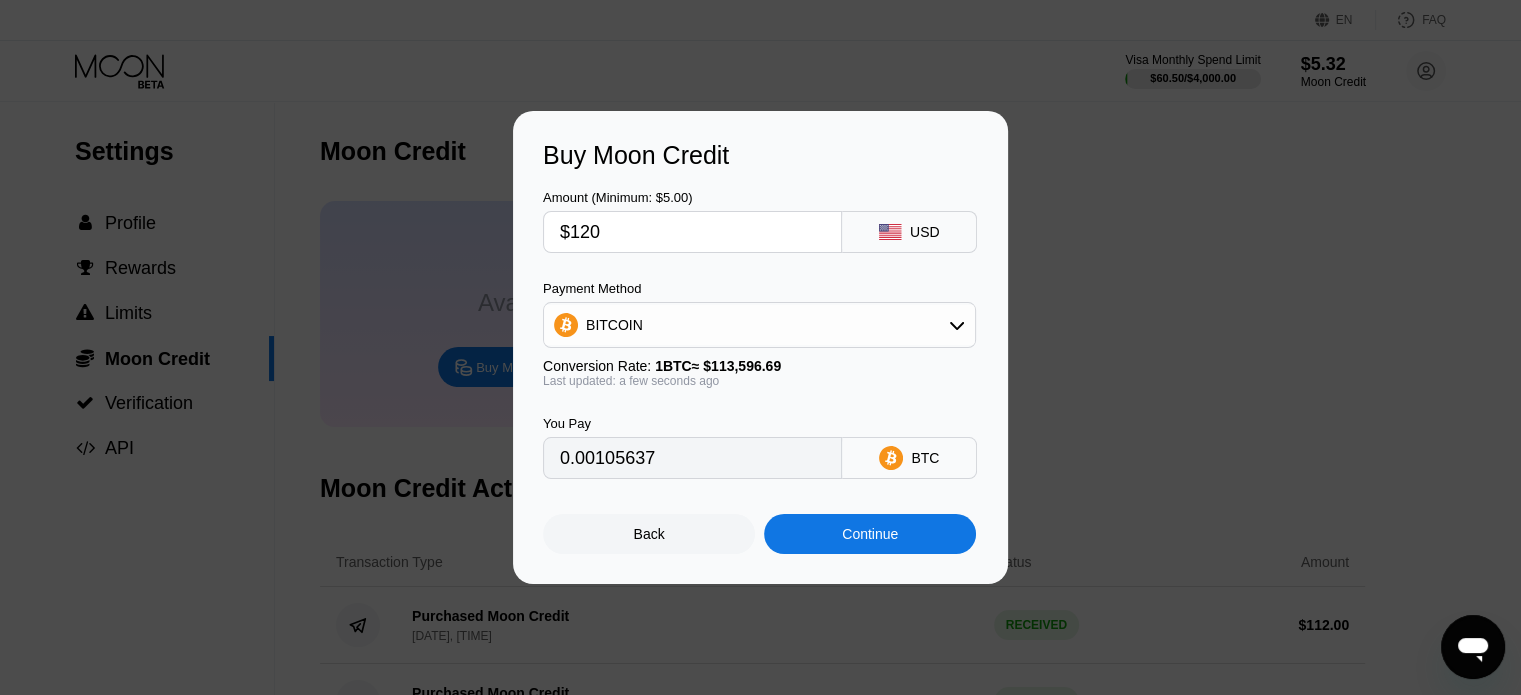 type on "0.00105637" 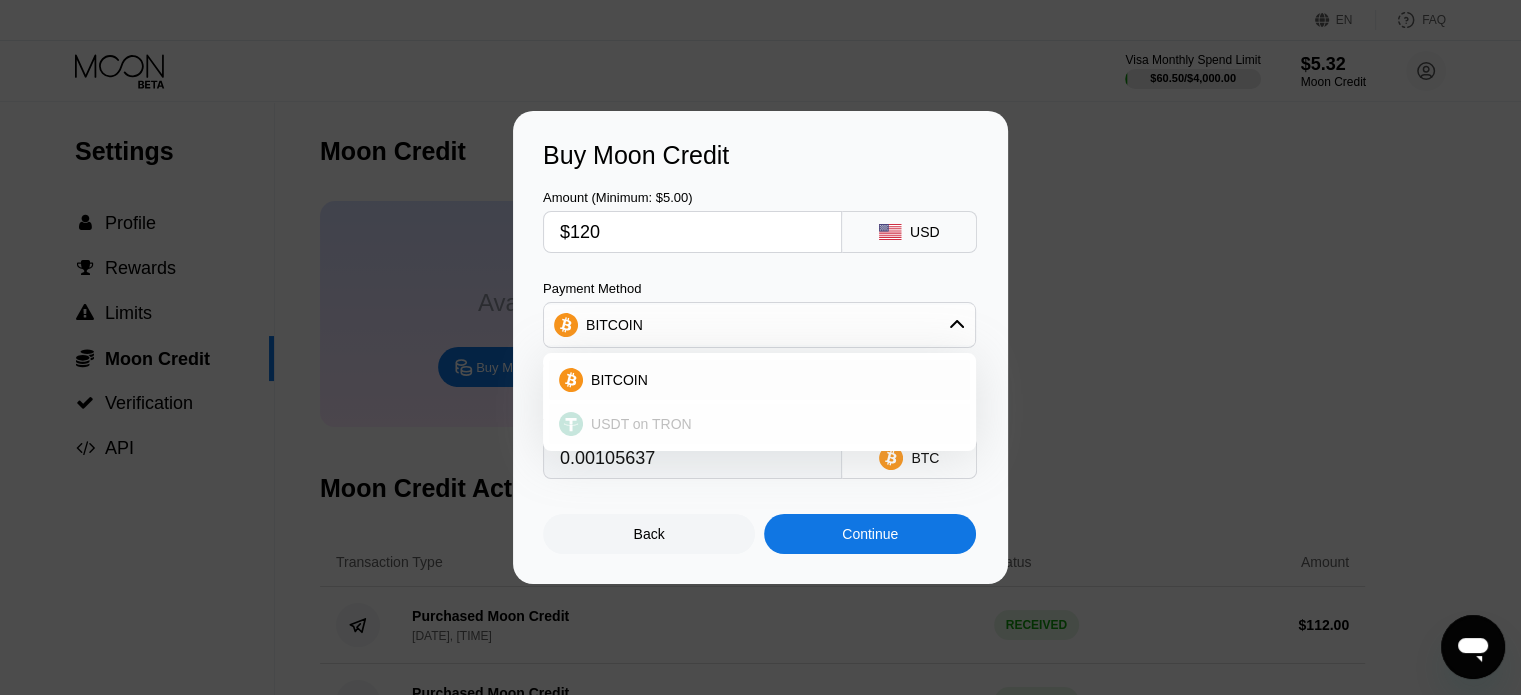 click on "USDT on TRON" at bounding box center [641, 424] 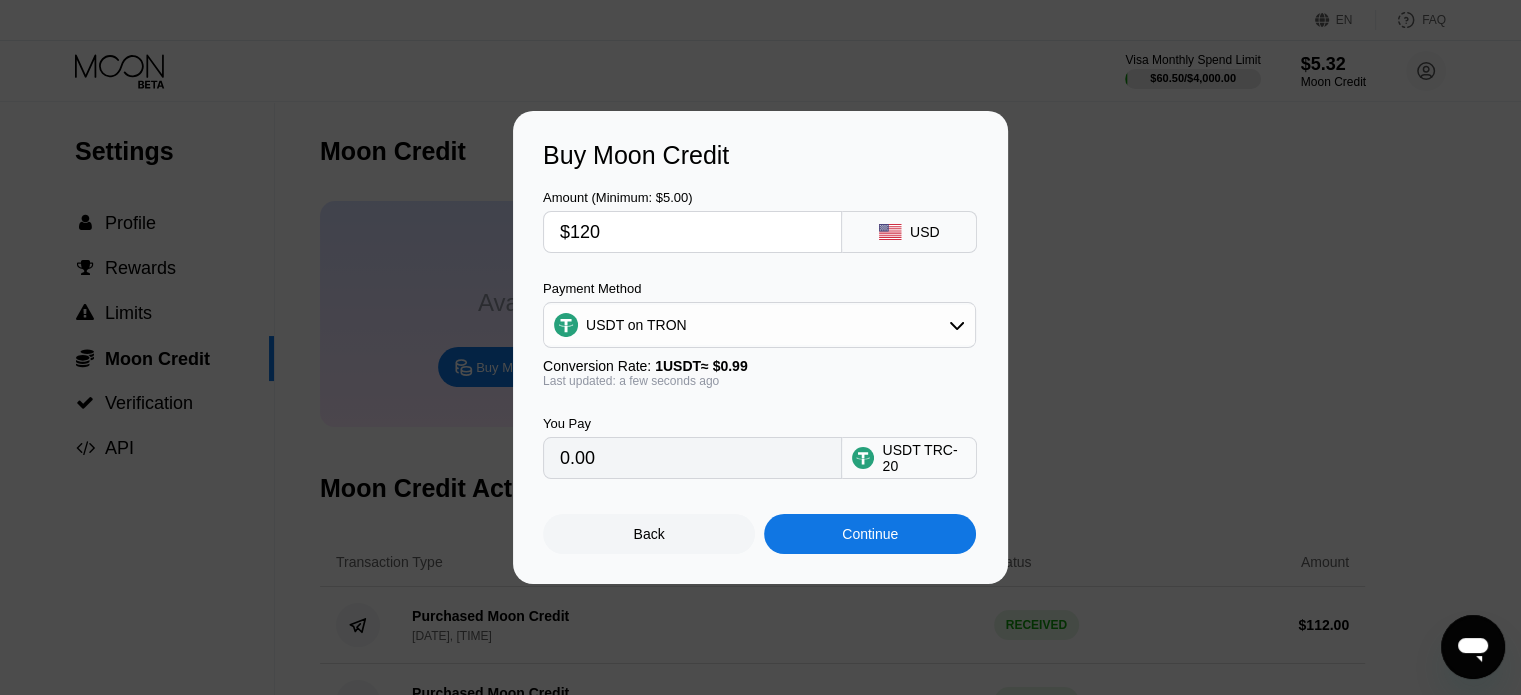 type on "121.21" 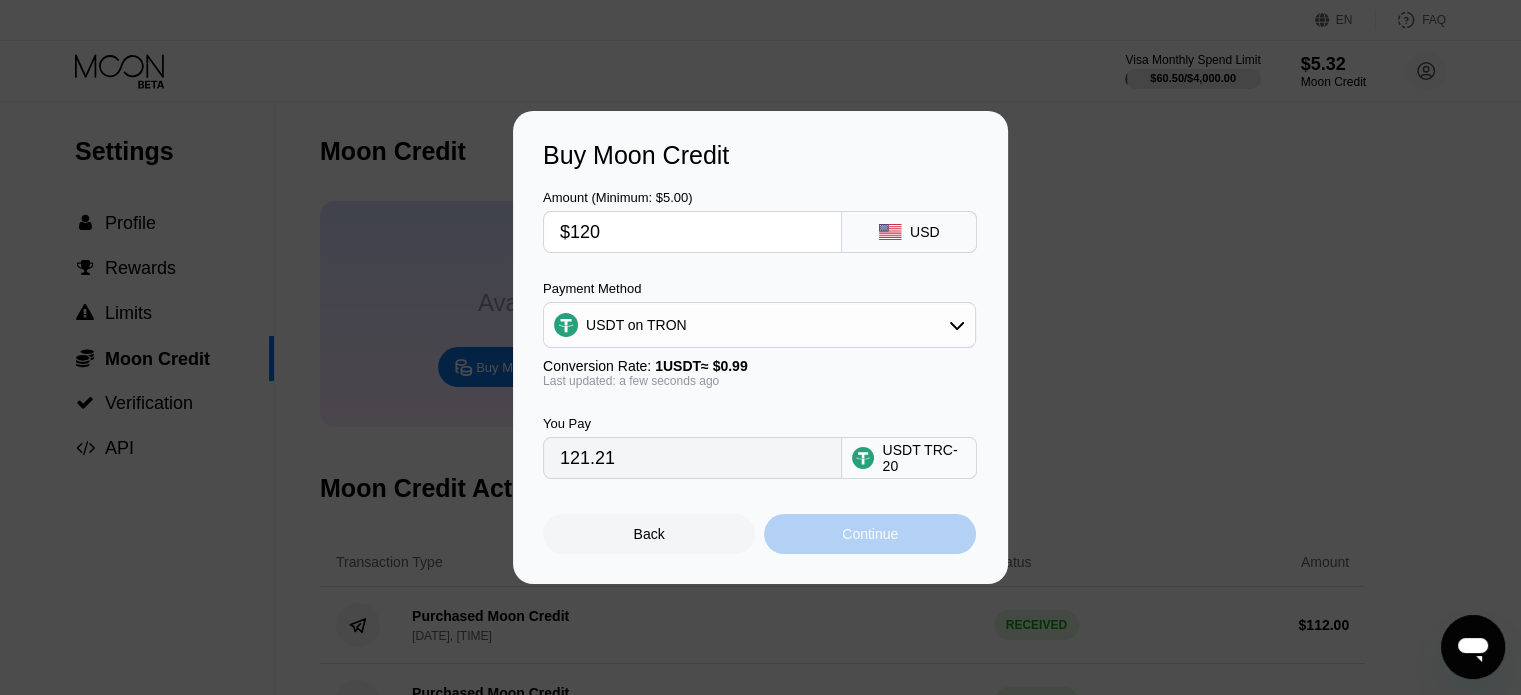 click on "Continue" at bounding box center [870, 534] 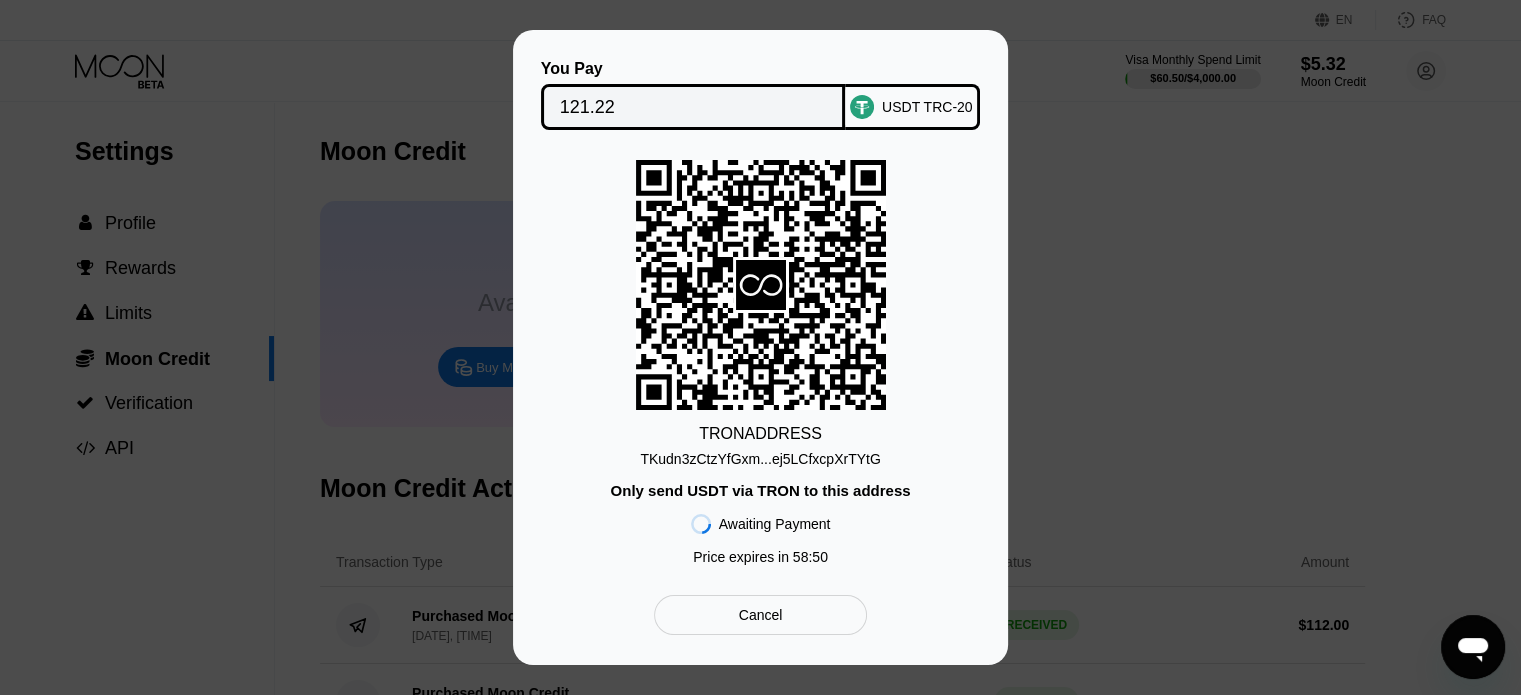 click on "TKudn3zCtzYfGxm...ej5LCfxcpXrTYtG" at bounding box center (760, 459) 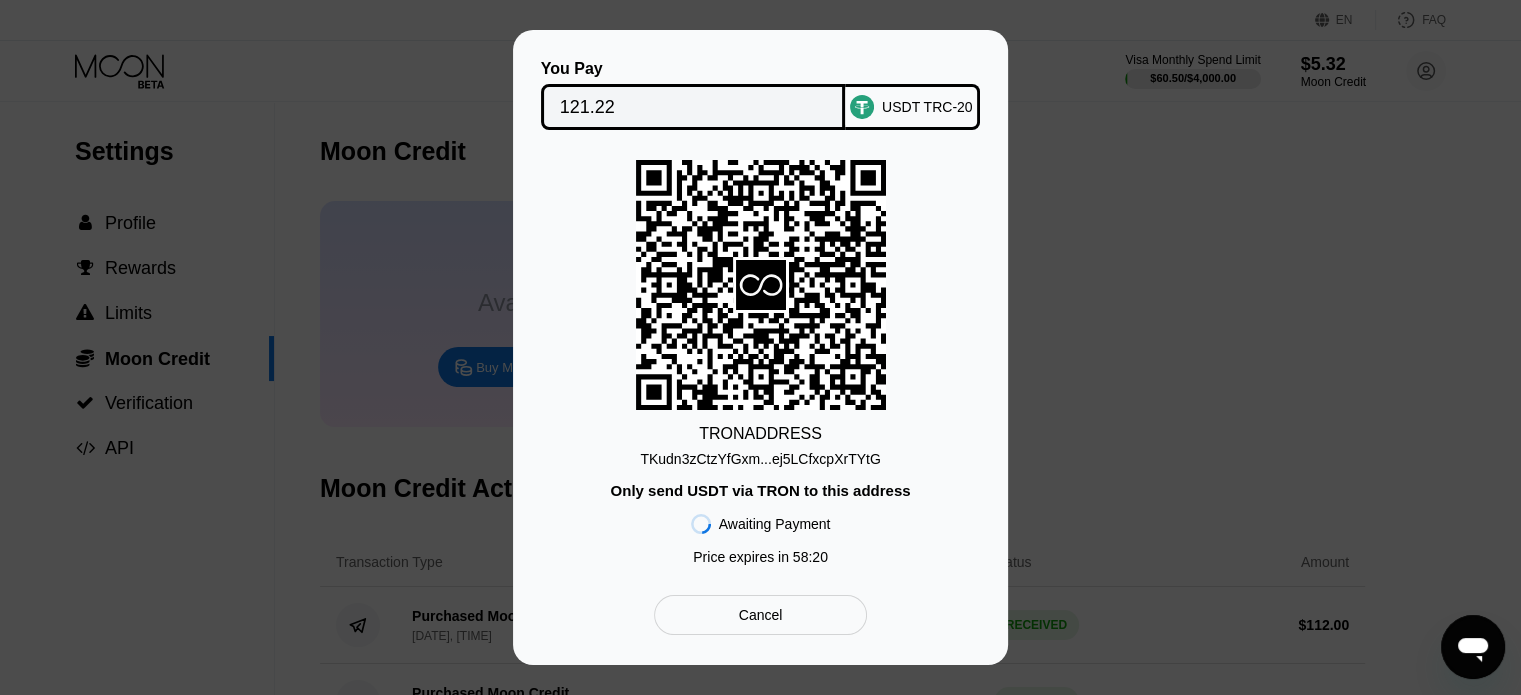 click on "TKudn3zCtzYfGxm...ej5LCfxcpXrTYtG" at bounding box center [760, 459] 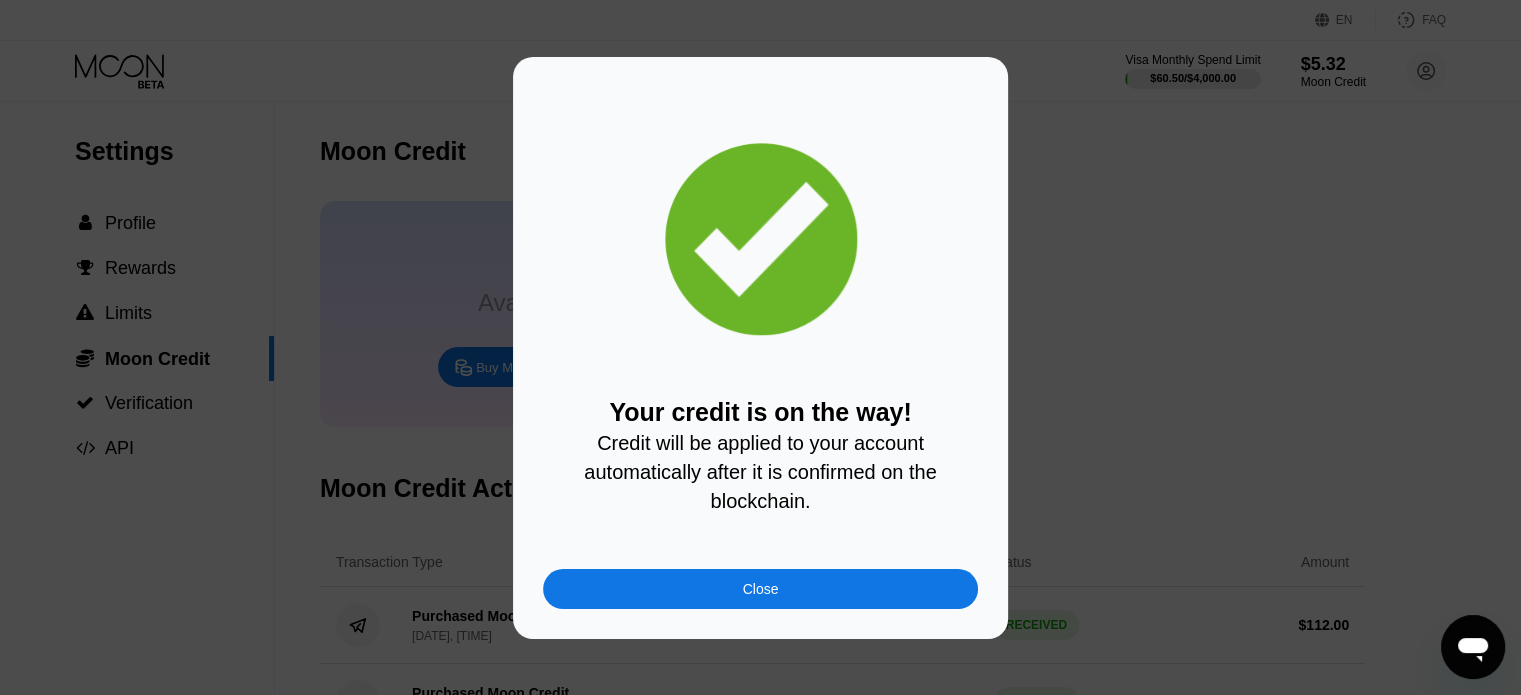 click on "Close" at bounding box center [760, 589] 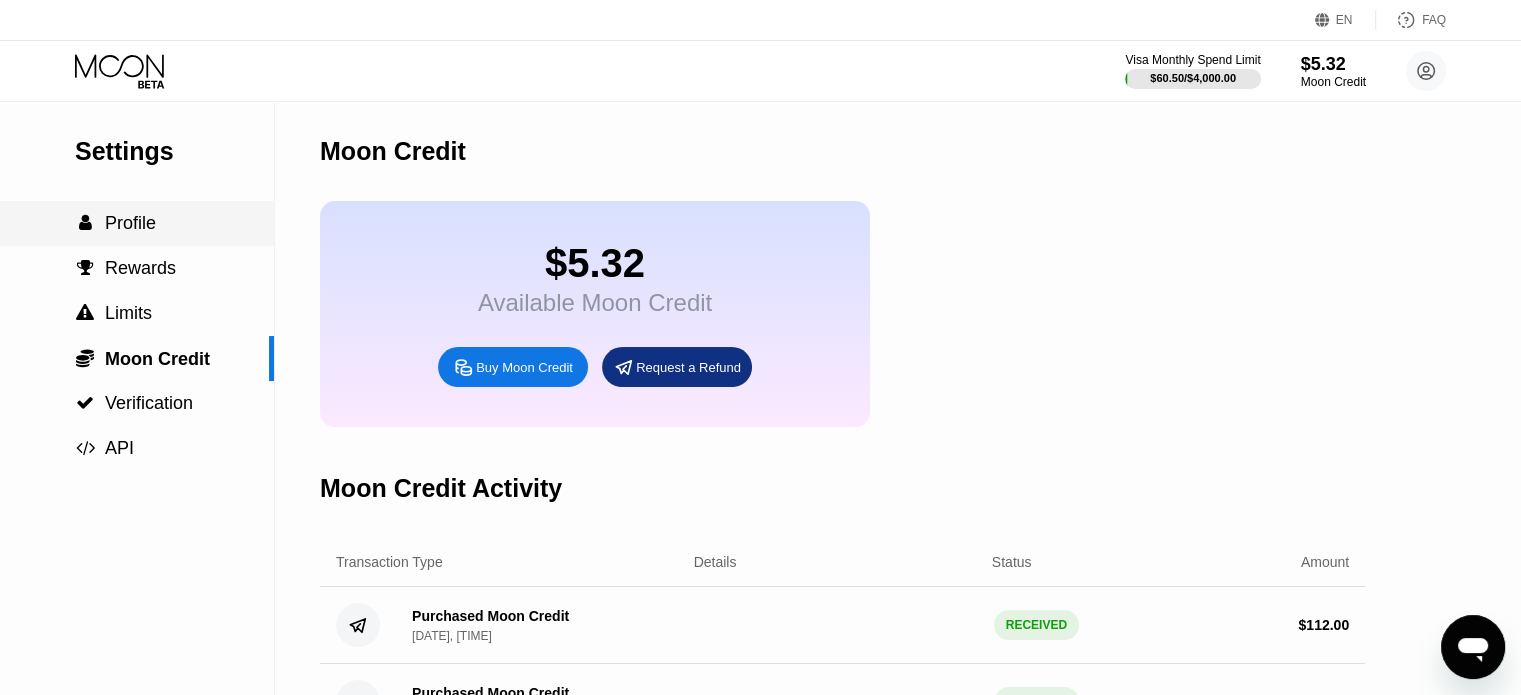 click on " Profile" at bounding box center [137, 223] 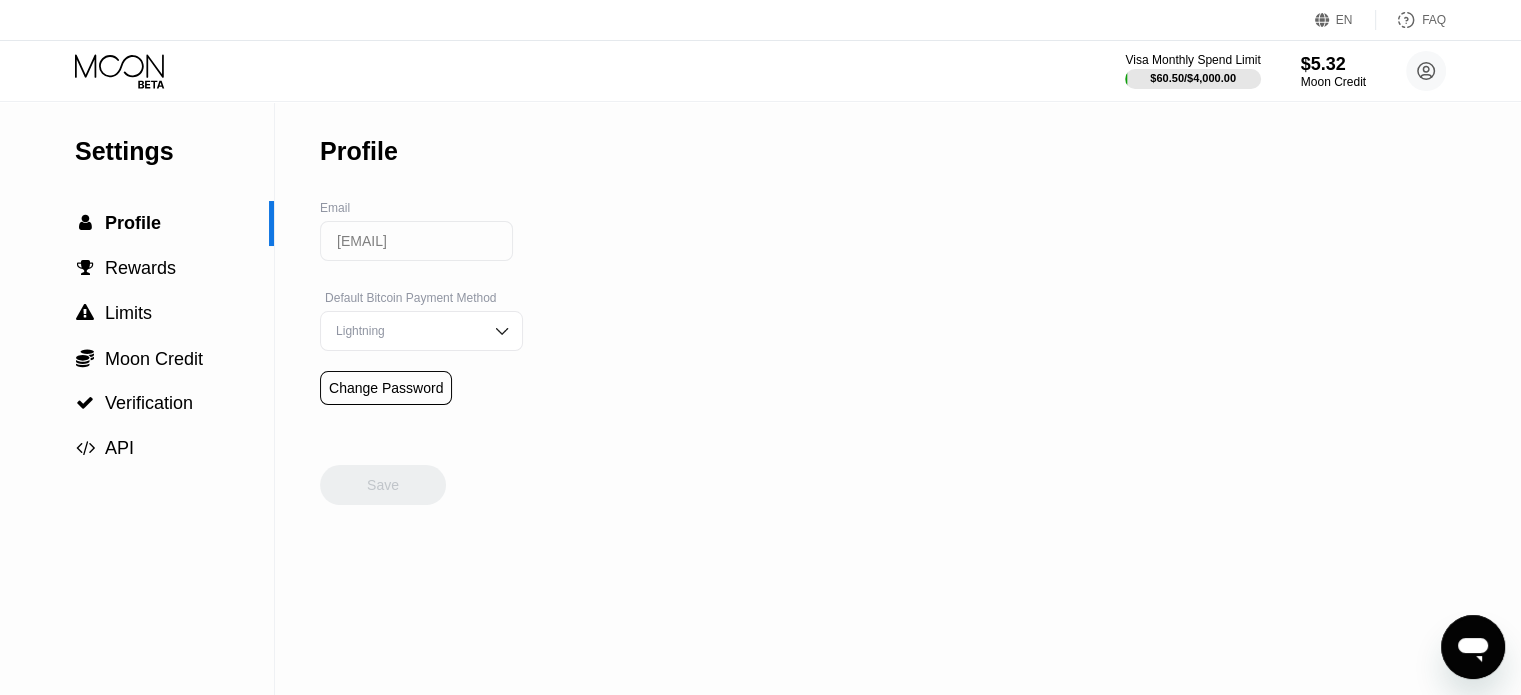 click 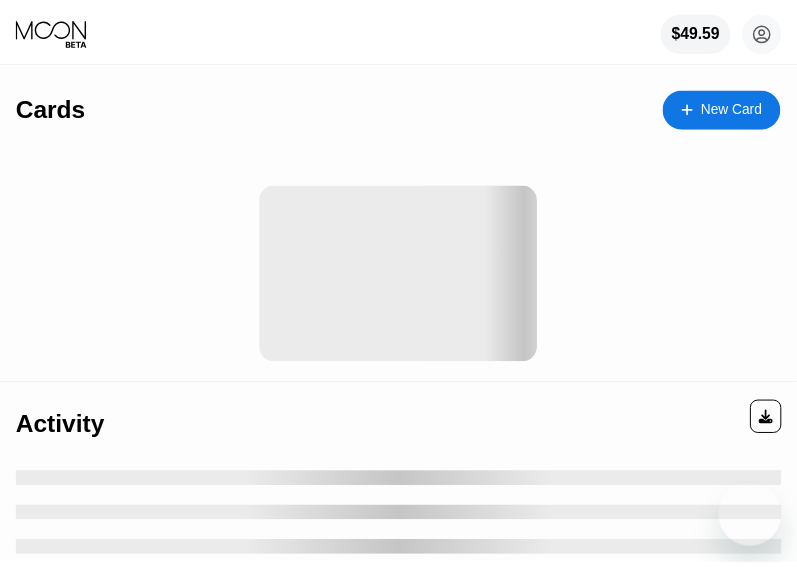 scroll, scrollTop: 200, scrollLeft: 0, axis: vertical 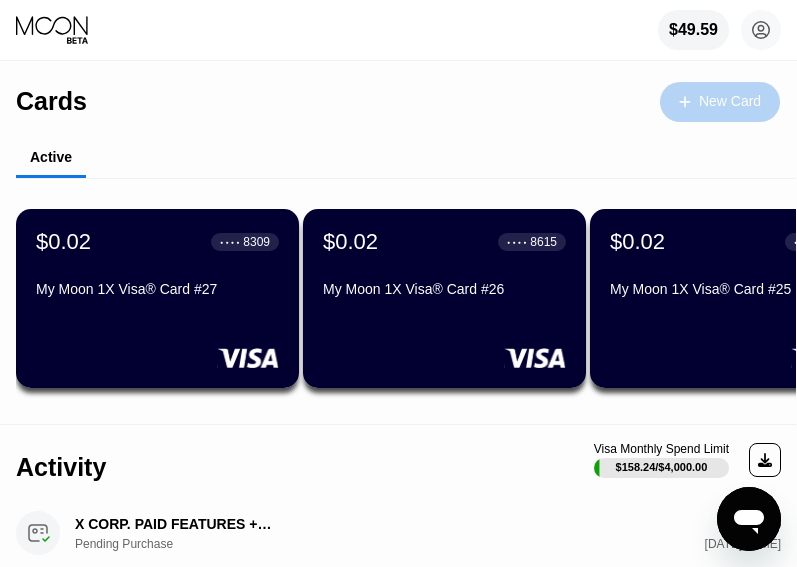 click on "New Card" at bounding box center [720, 102] 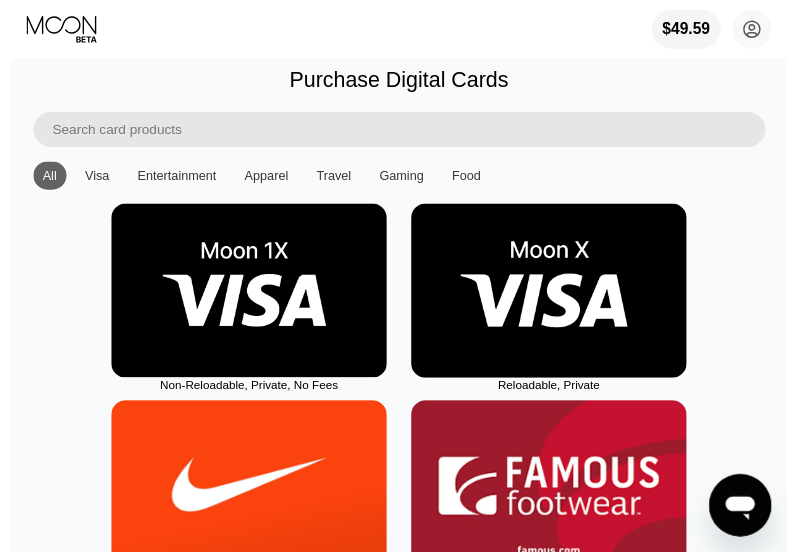 scroll, scrollTop: 0, scrollLeft: 0, axis: both 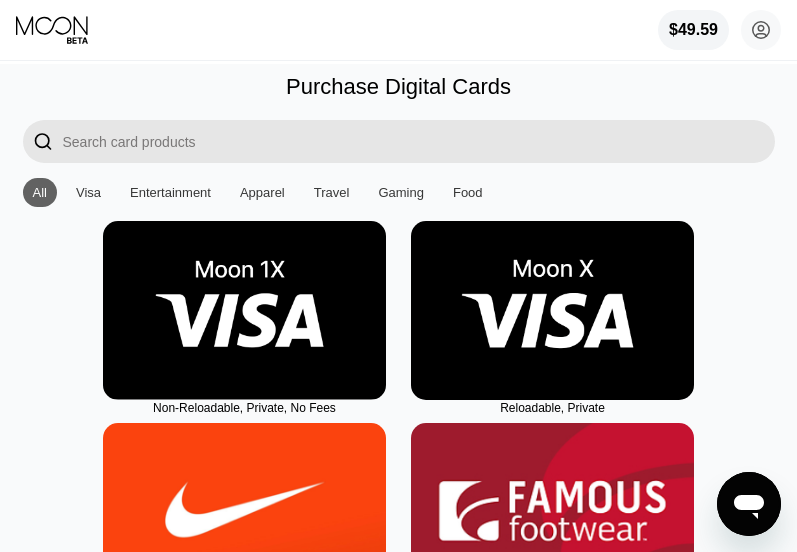 click at bounding box center (244, 310) 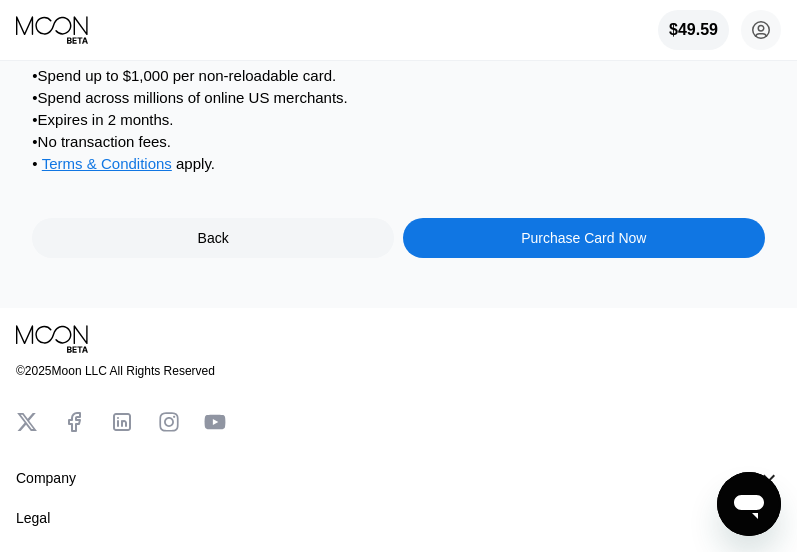 scroll, scrollTop: 300, scrollLeft: 0, axis: vertical 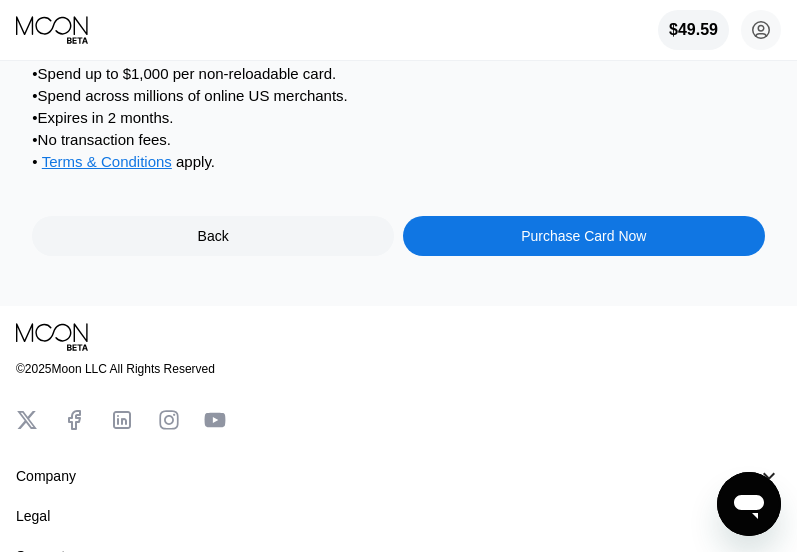 click on "Purchase Card Now" at bounding box center (583, 236) 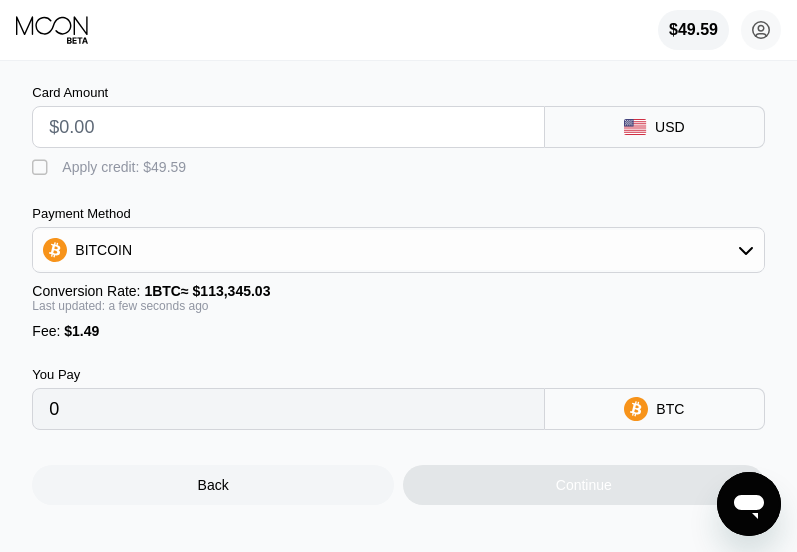 click at bounding box center (288, 127) 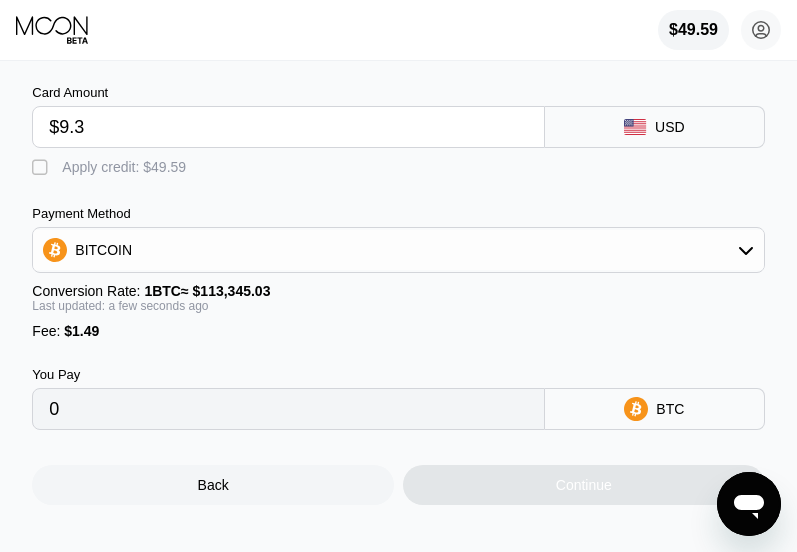 type on "$9.33" 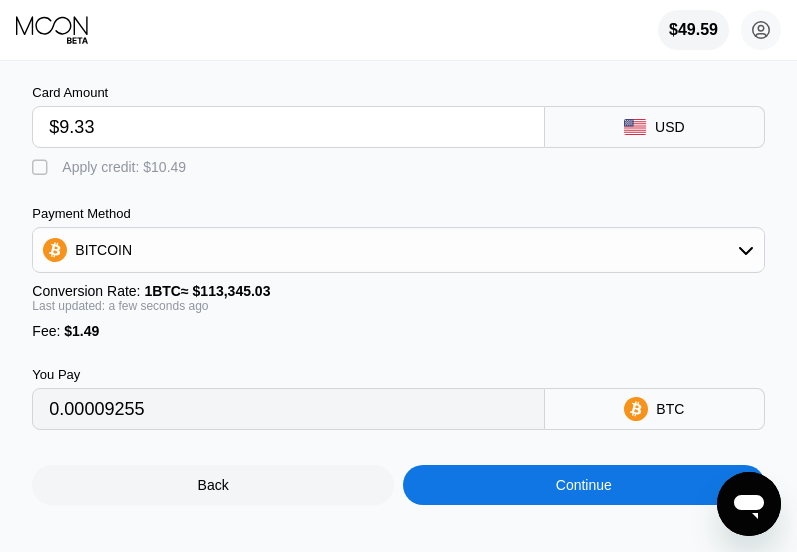 type on "0.00009547" 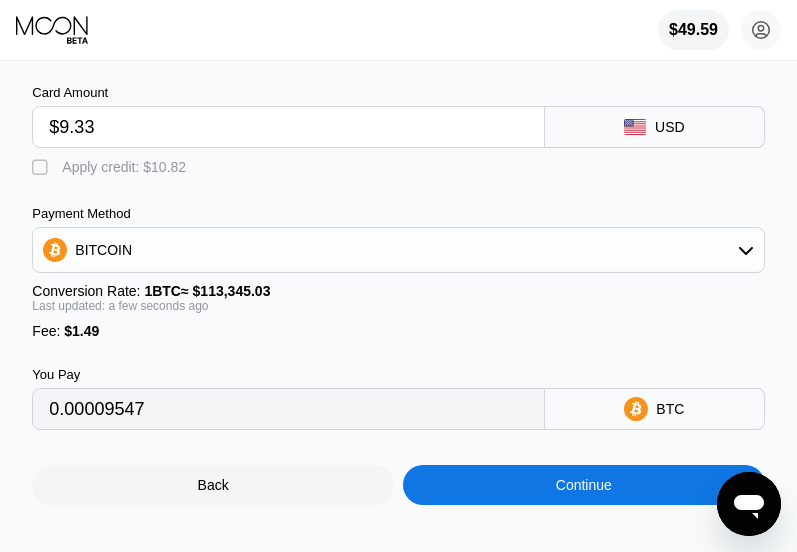 type on "$9.33" 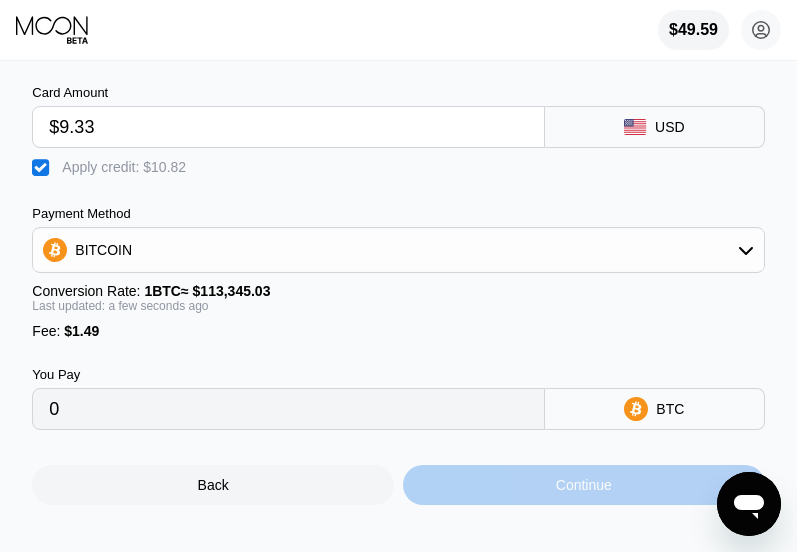 click on "Continue" at bounding box center [584, 485] 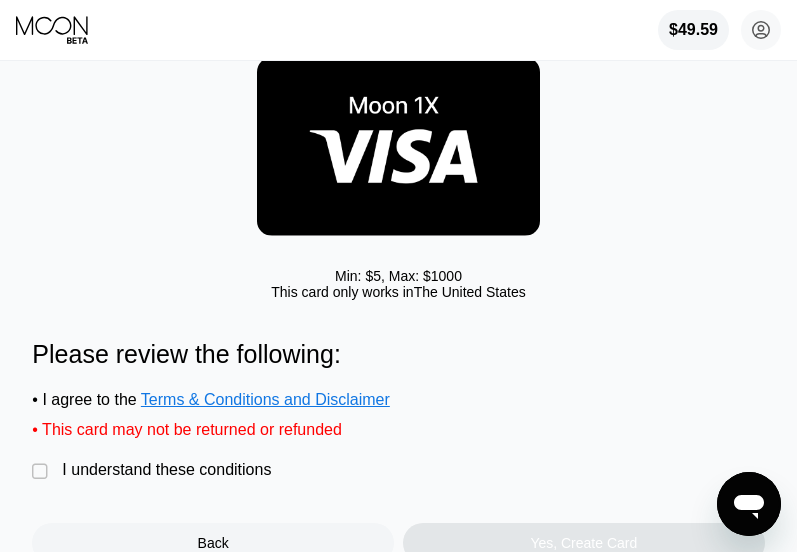 scroll, scrollTop: 100, scrollLeft: 0, axis: vertical 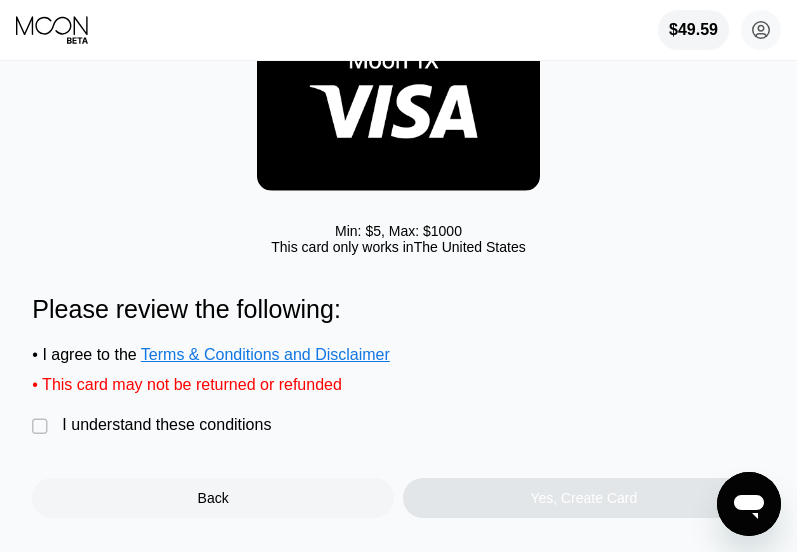 click on "I understand these conditions" at bounding box center [166, 425] 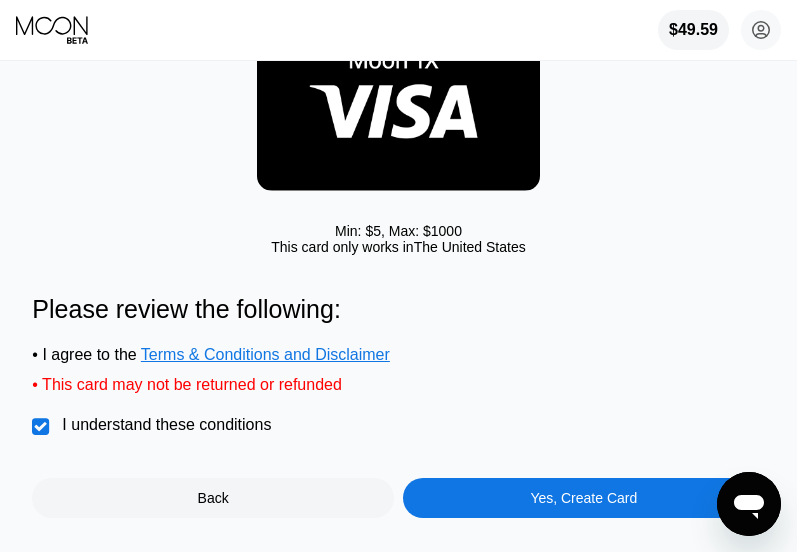 click on "Yes, Create Card" at bounding box center [583, 498] 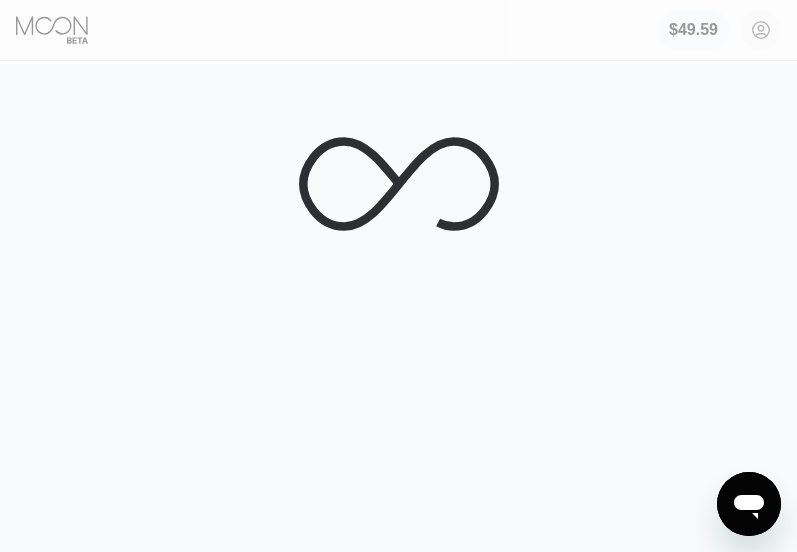 scroll, scrollTop: 0, scrollLeft: 0, axis: both 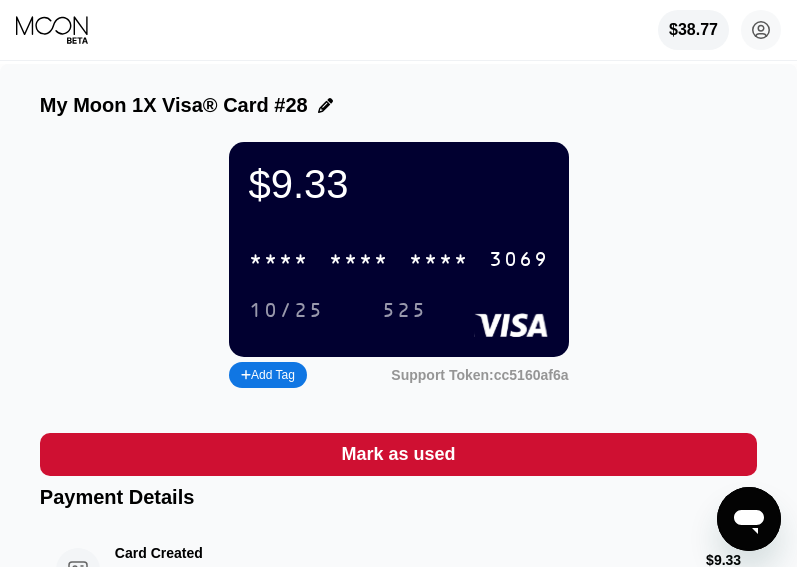 drag, startPoint x: 417, startPoint y: 258, endPoint x: 406, endPoint y: 258, distance: 11 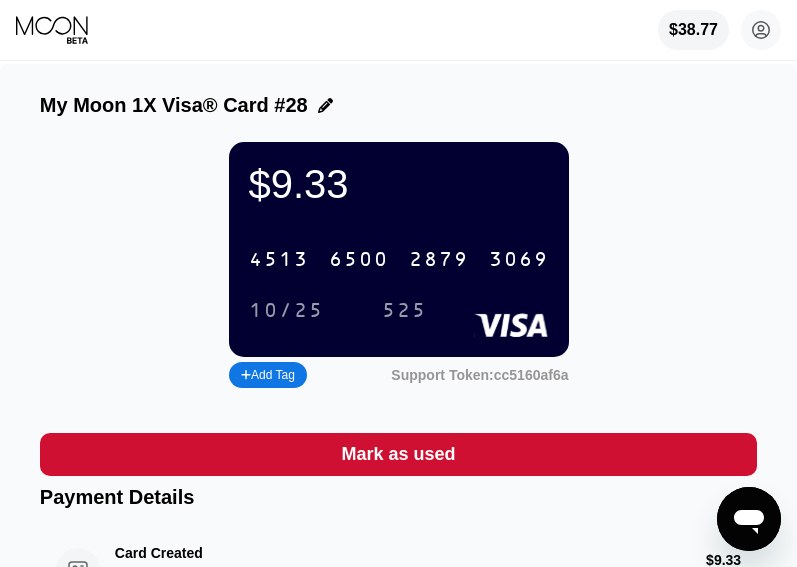 click on "10/25" at bounding box center [286, 311] 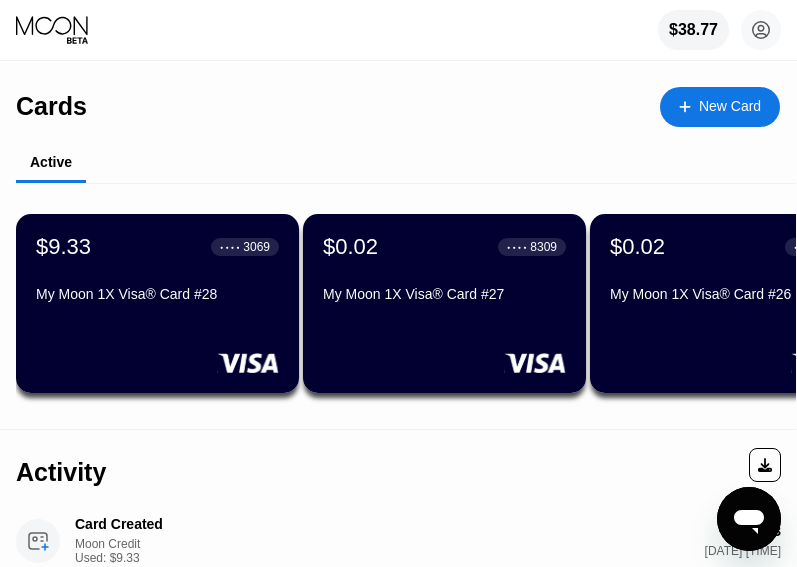 click on "New Card" at bounding box center [730, 106] 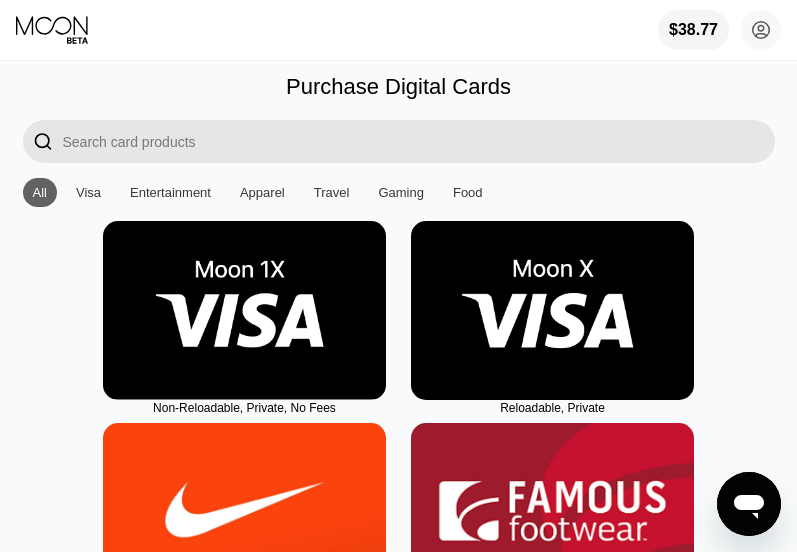 drag, startPoint x: 258, startPoint y: 317, endPoint x: 797, endPoint y: 376, distance: 542.2195 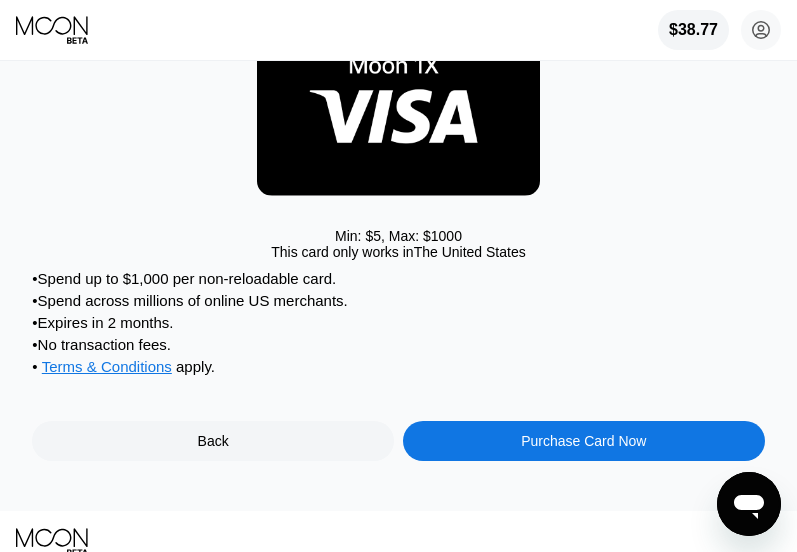 scroll, scrollTop: 100, scrollLeft: 0, axis: vertical 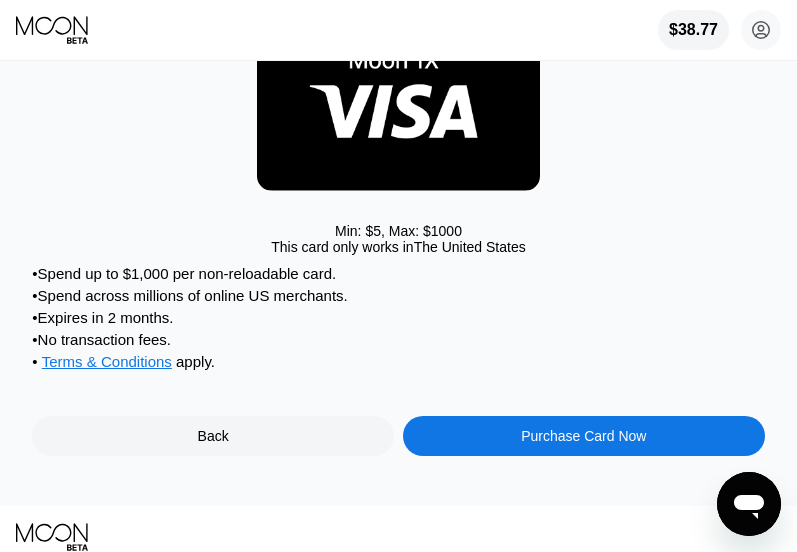 click on "Purchase Card Now" at bounding box center (584, 436) 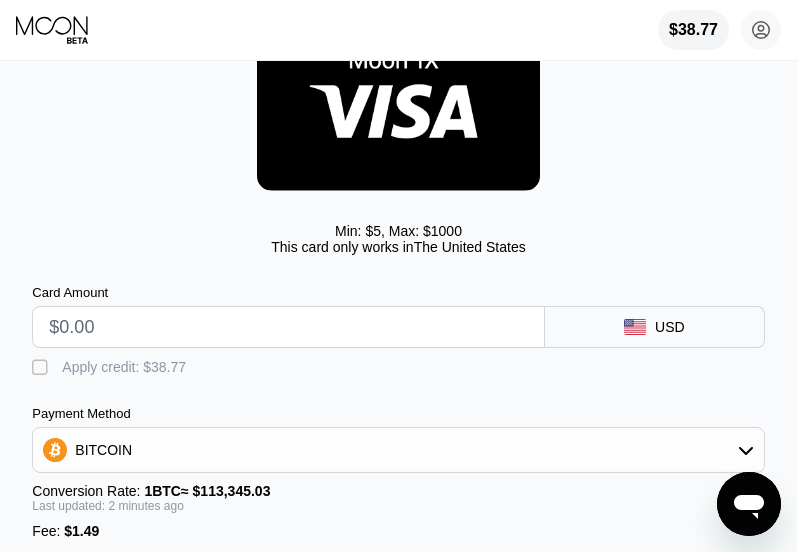 click at bounding box center [288, 327] 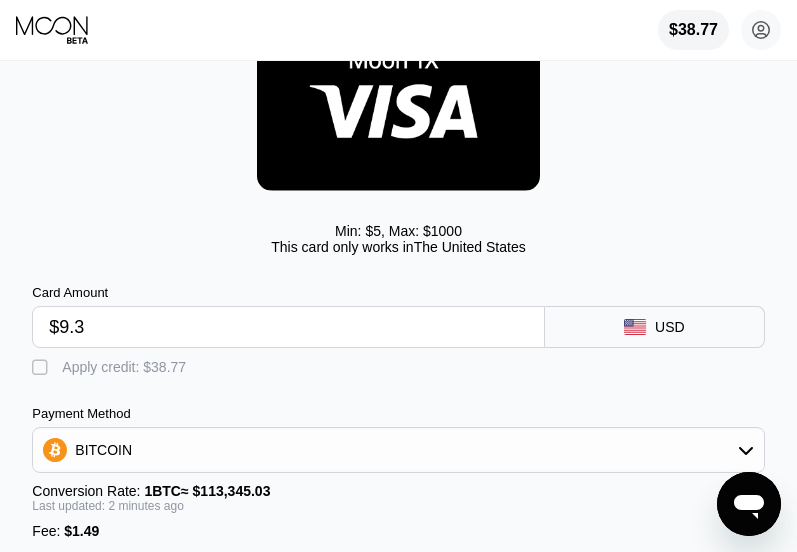 type on "$9.33" 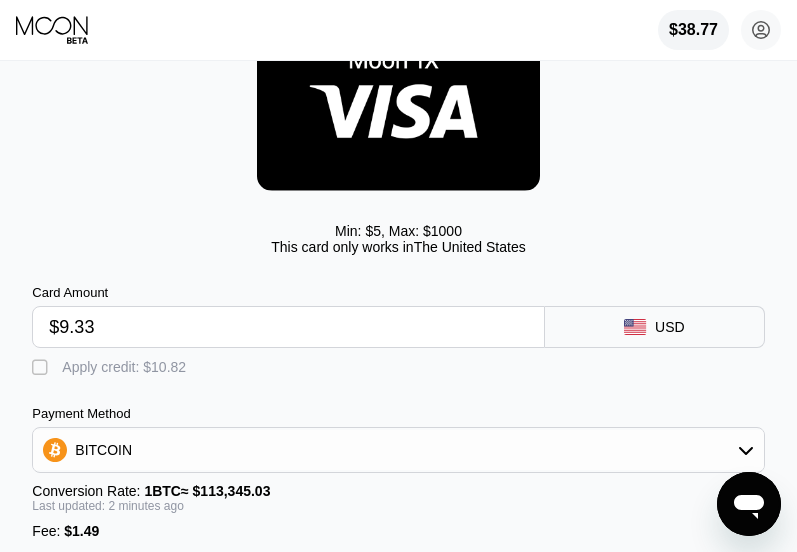 type on "0.00009547" 